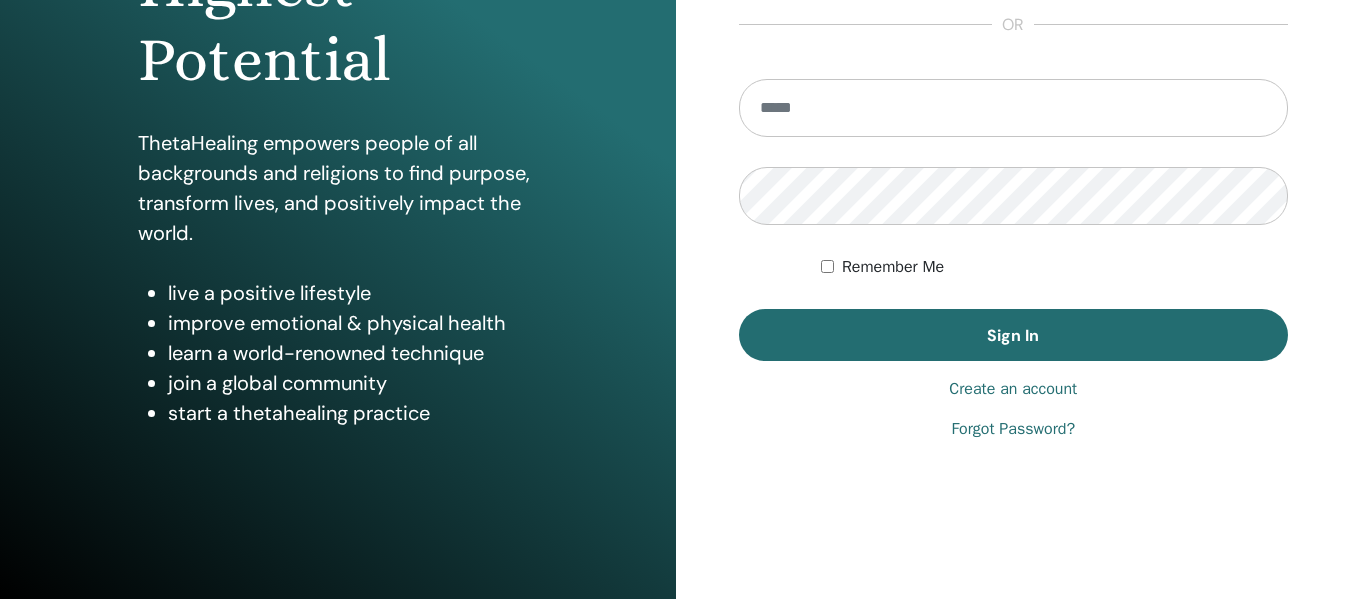scroll, scrollTop: 361, scrollLeft: 0, axis: vertical 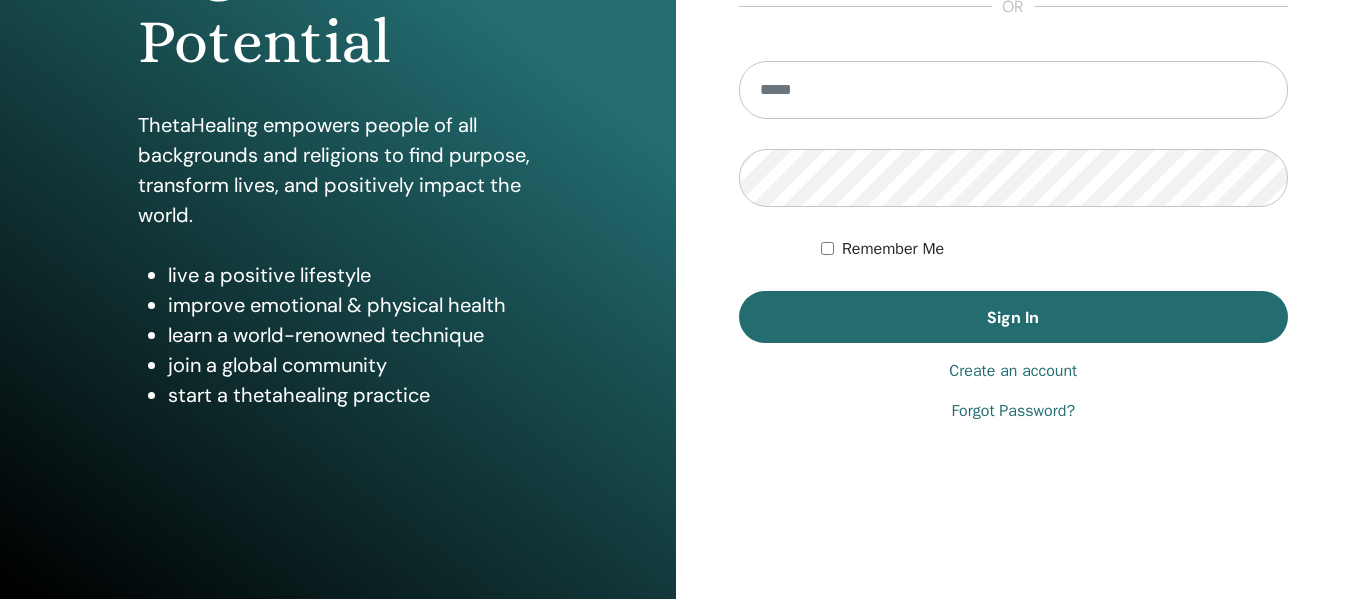type on "**********" 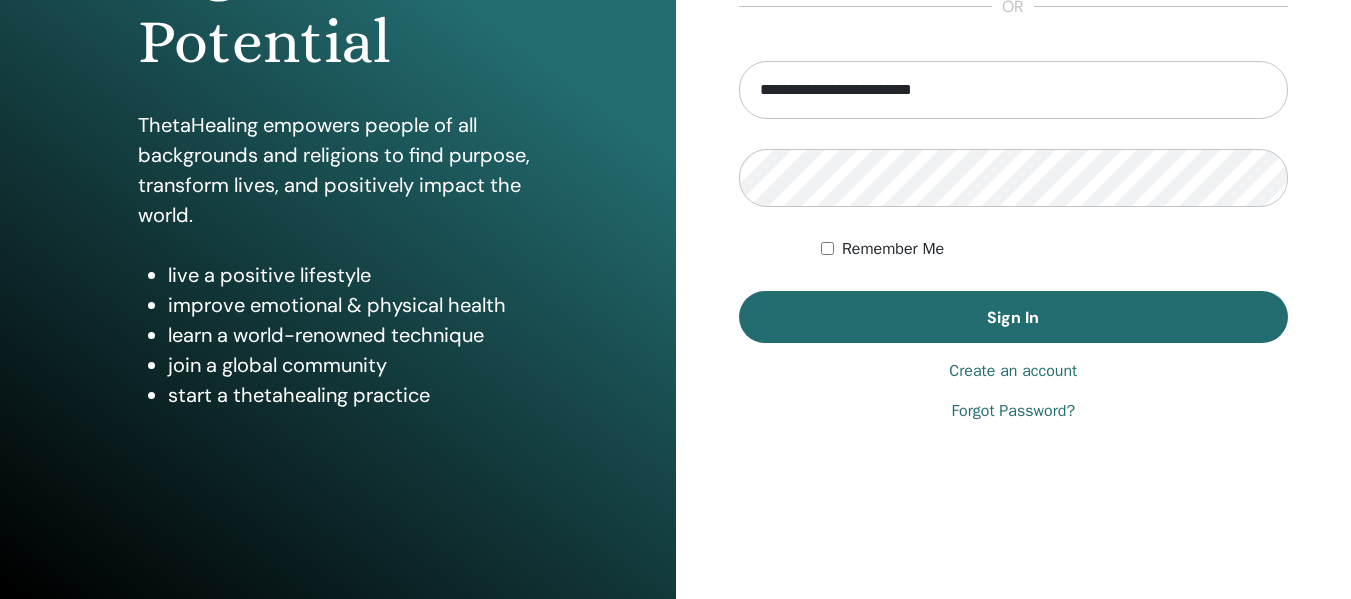 click on "Remember Me" at bounding box center (893, 249) 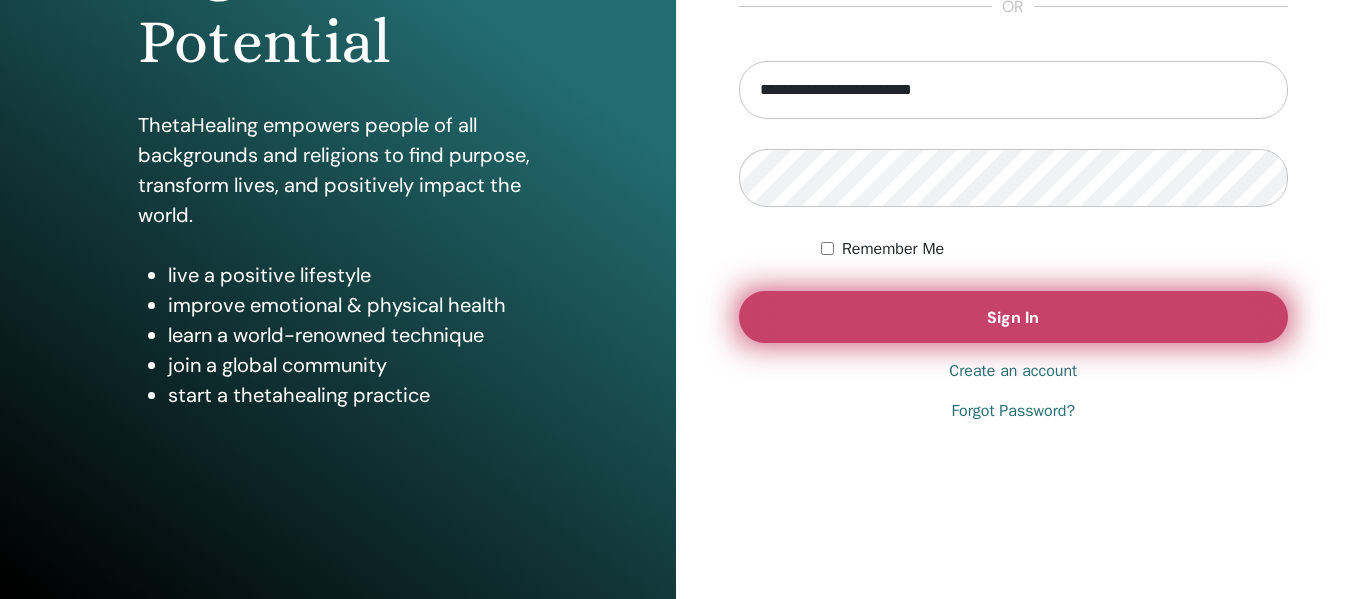 click on "Sign In" at bounding box center (1014, 317) 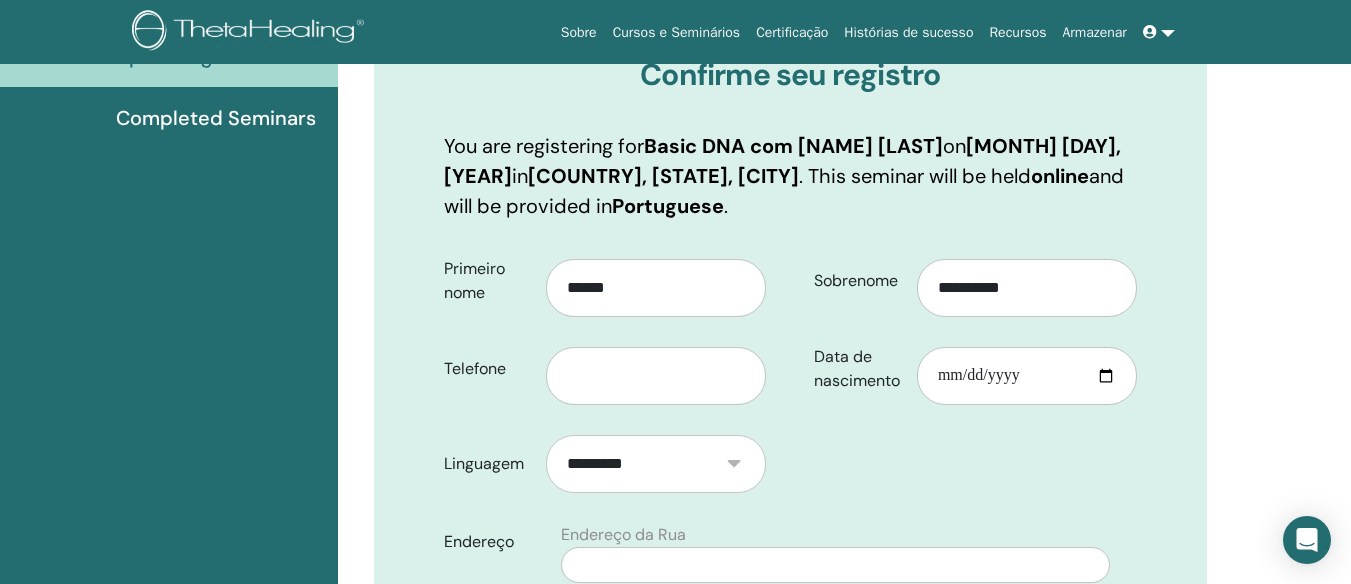 scroll, scrollTop: 280, scrollLeft: 0, axis: vertical 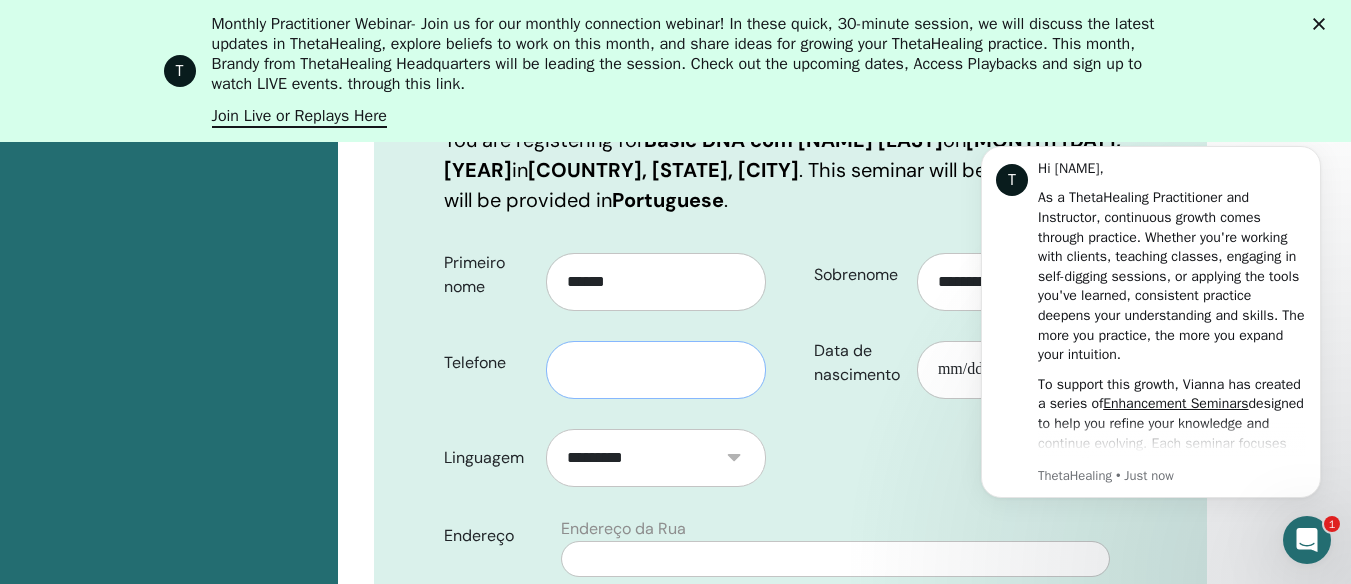click at bounding box center [656, 370] 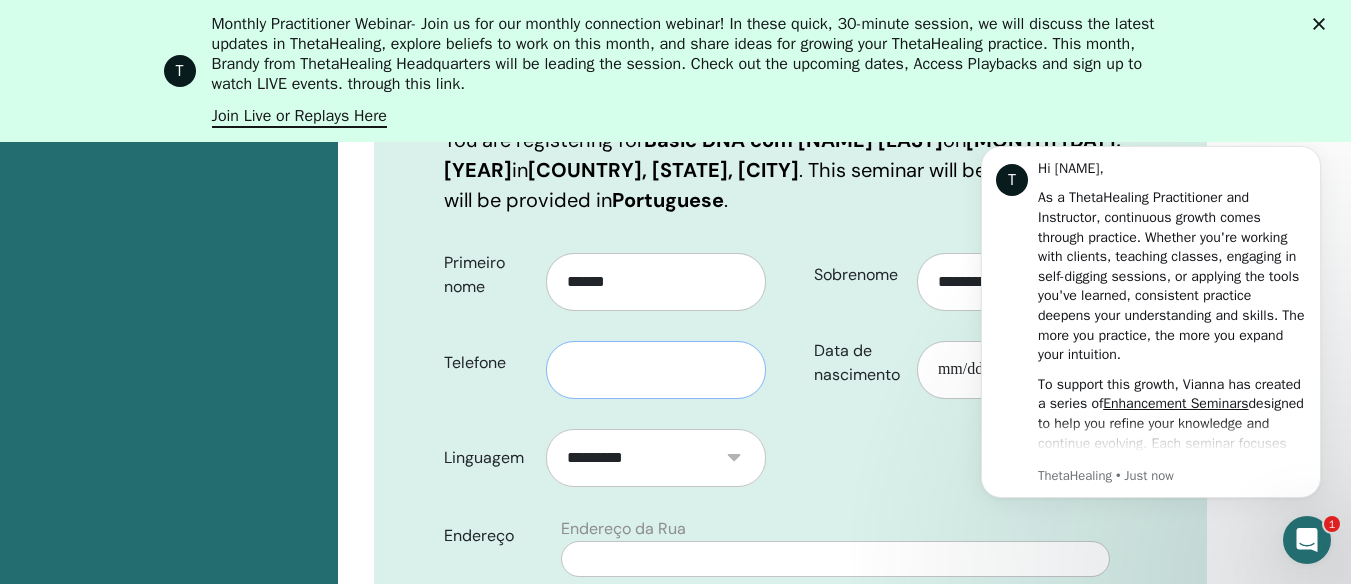 type on "**********" 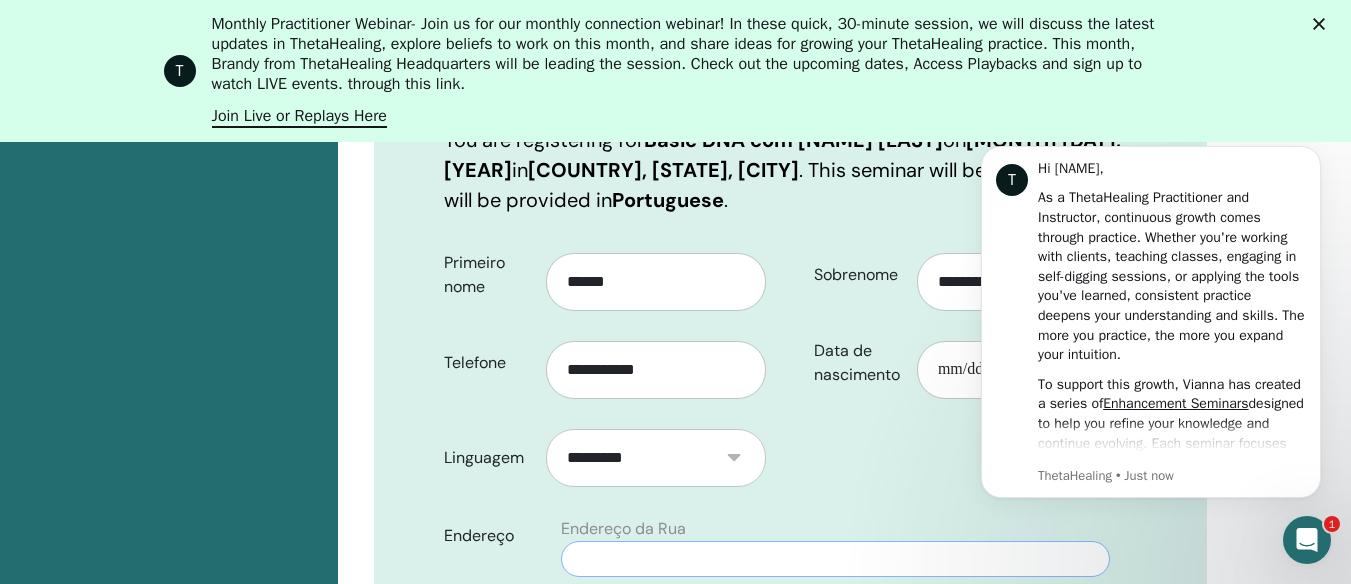type on "**********" 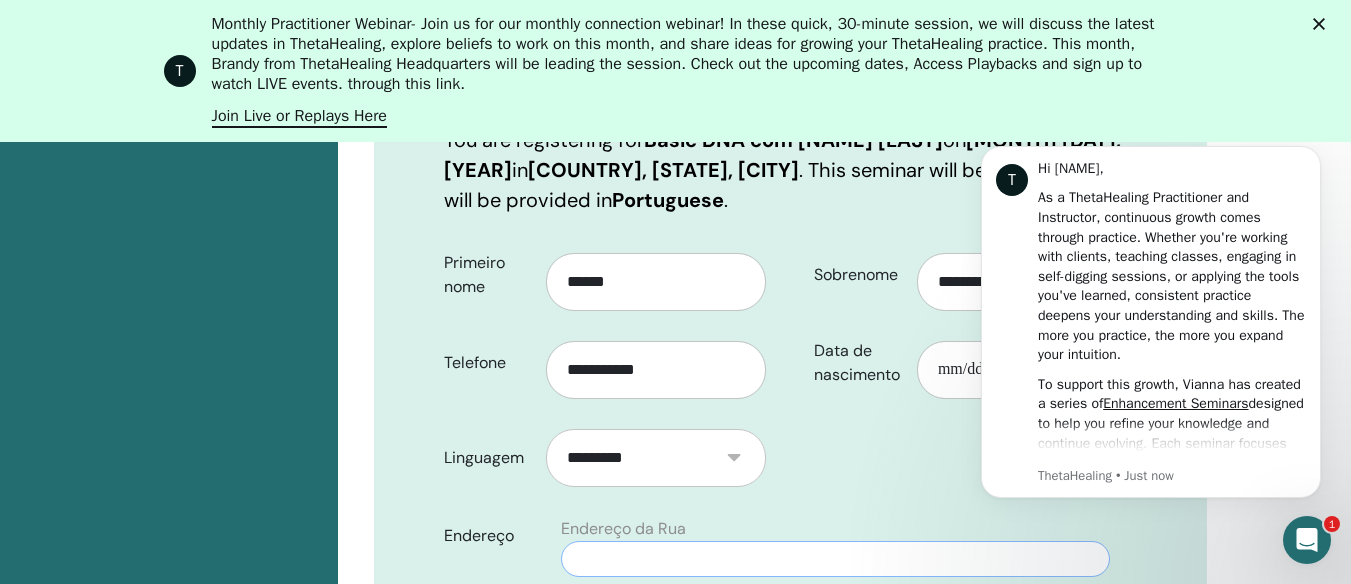 type on "**********" 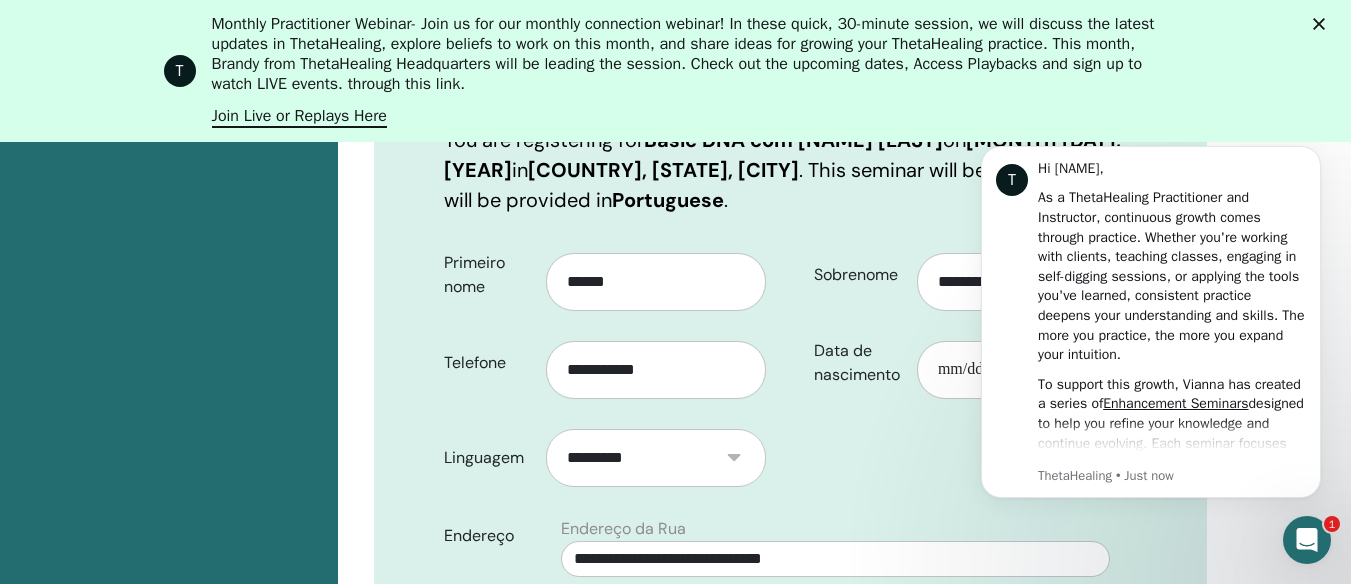 type on "*********" 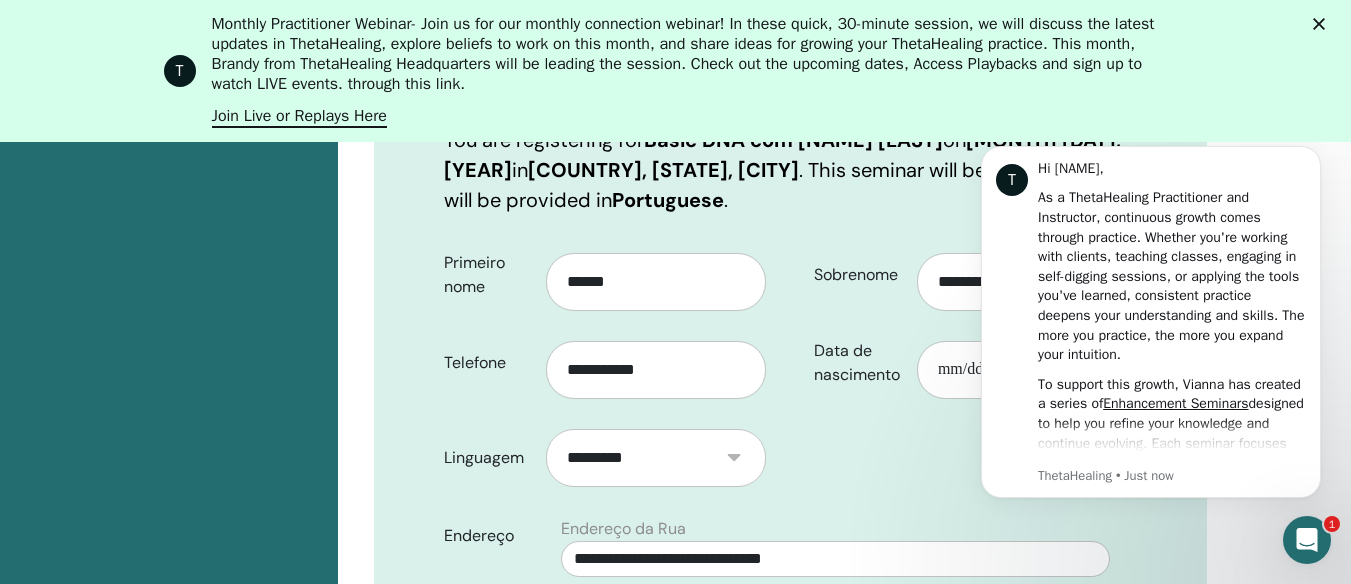 type on "**" 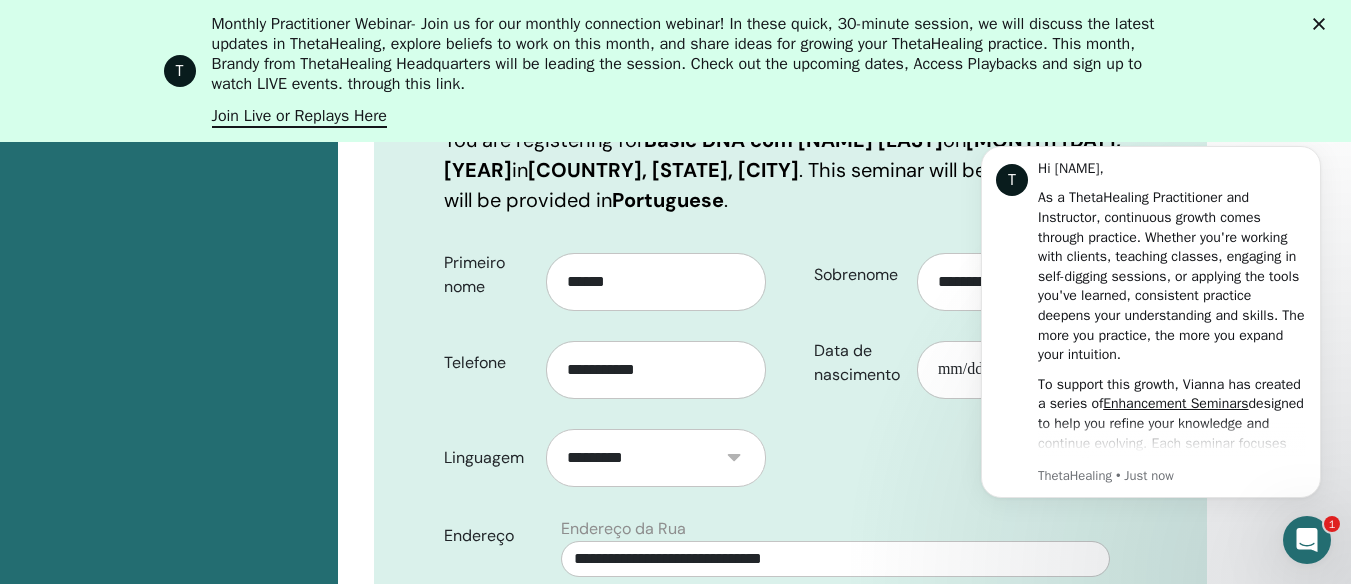 select on "**" 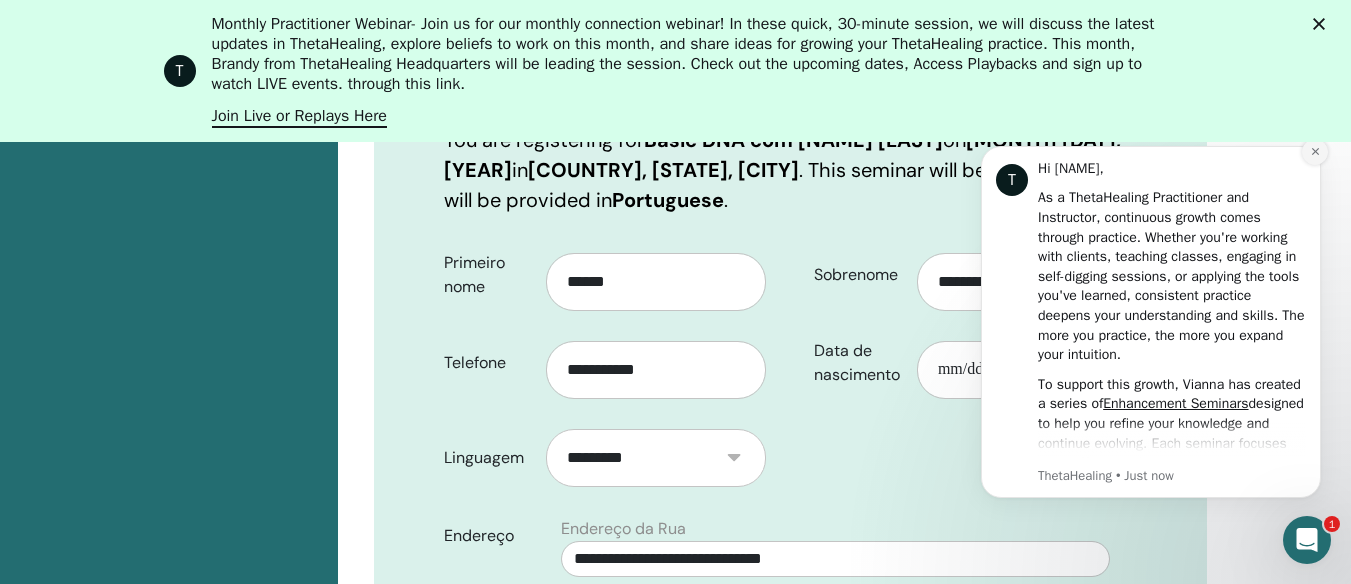 click 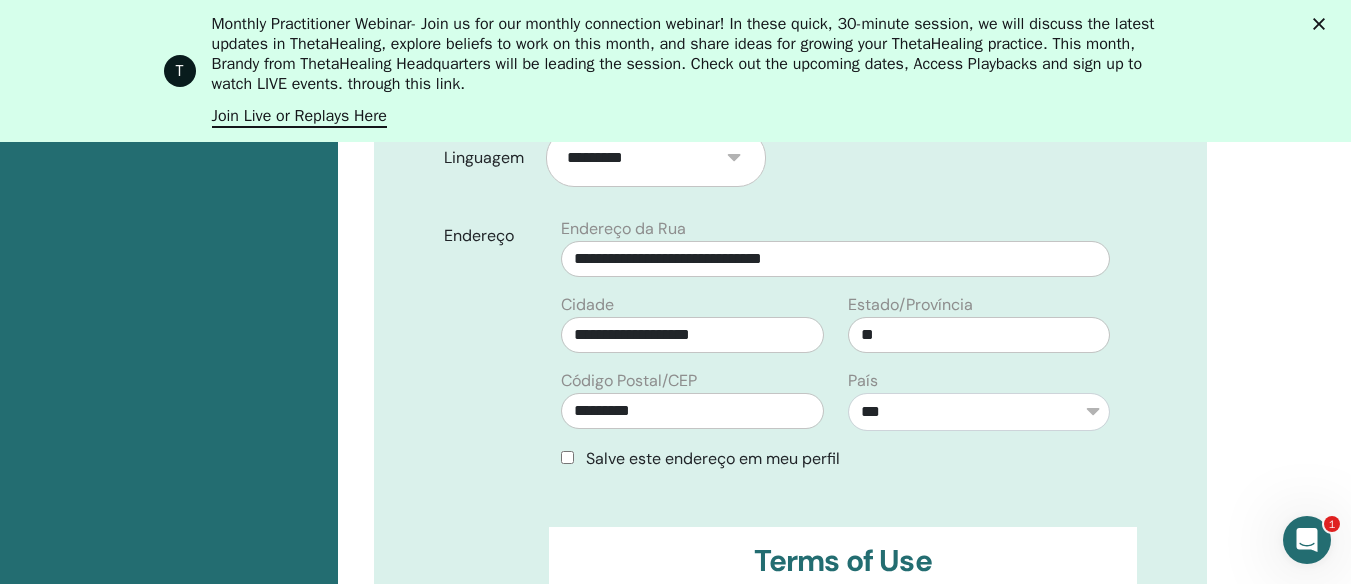 scroll, scrollTop: 880, scrollLeft: 0, axis: vertical 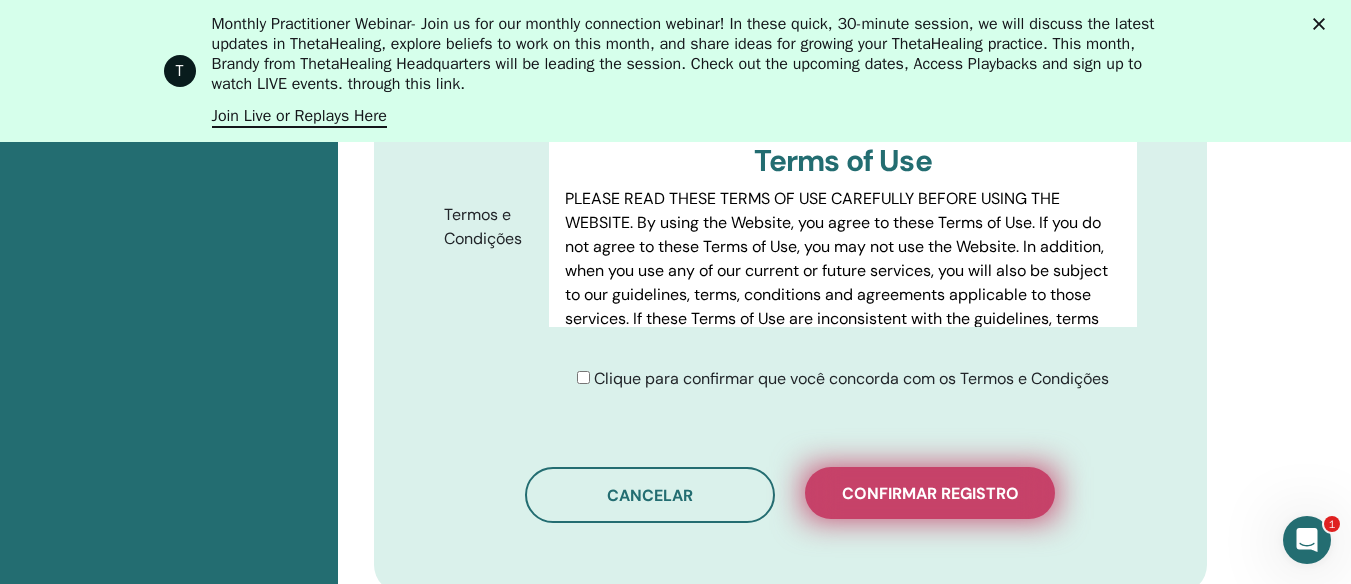 click on "Confirmar registro" at bounding box center (930, 493) 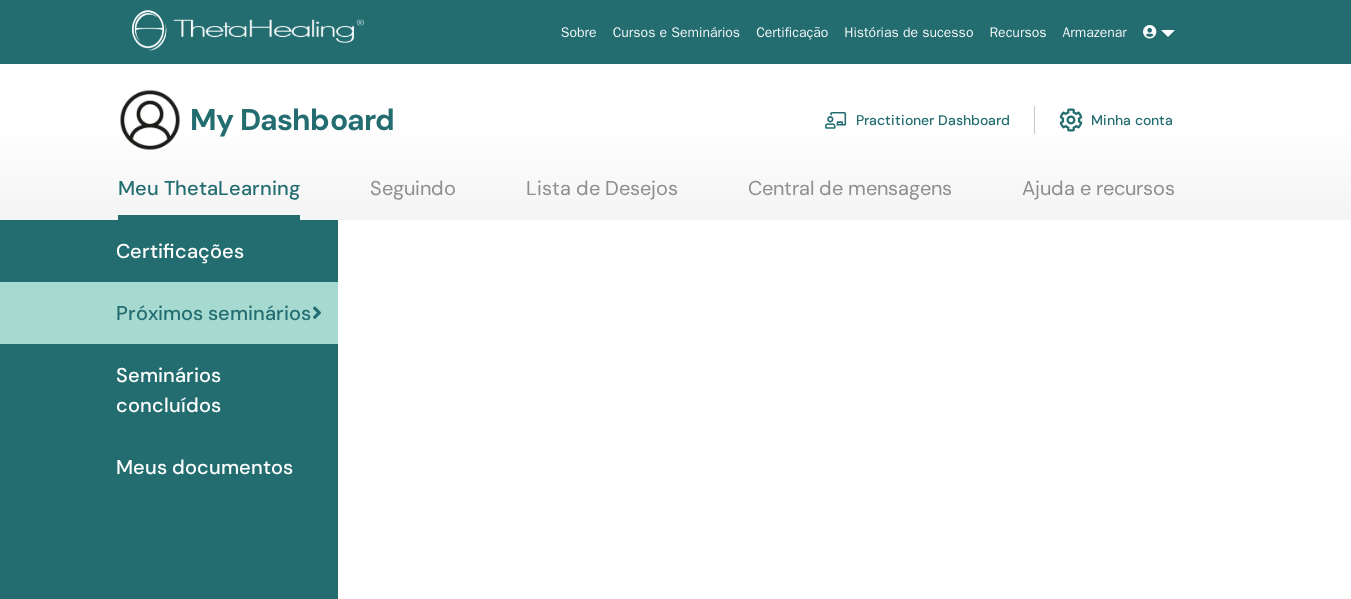 scroll, scrollTop: 0, scrollLeft: 0, axis: both 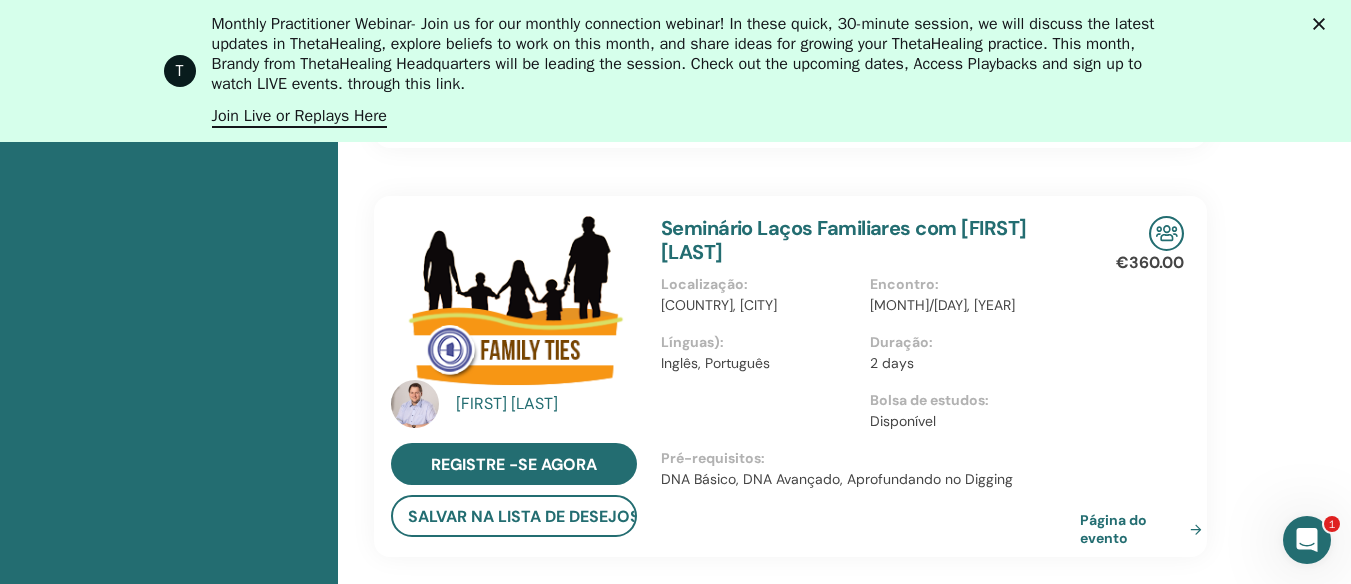 click 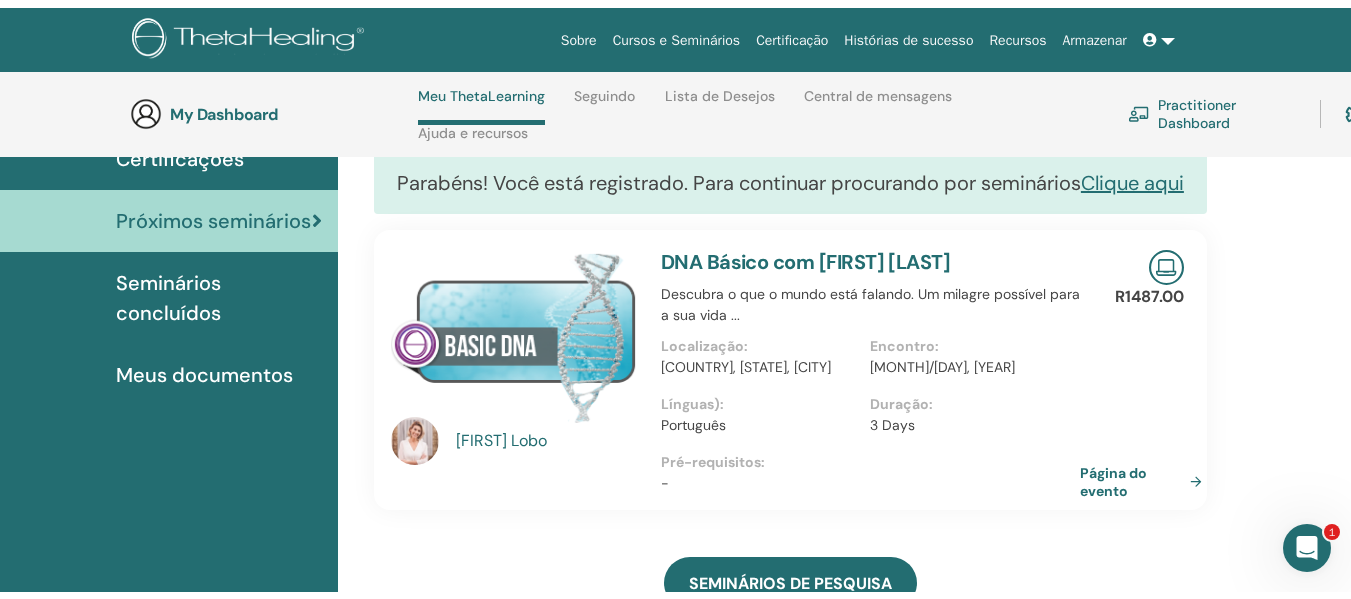scroll, scrollTop: 0, scrollLeft: 0, axis: both 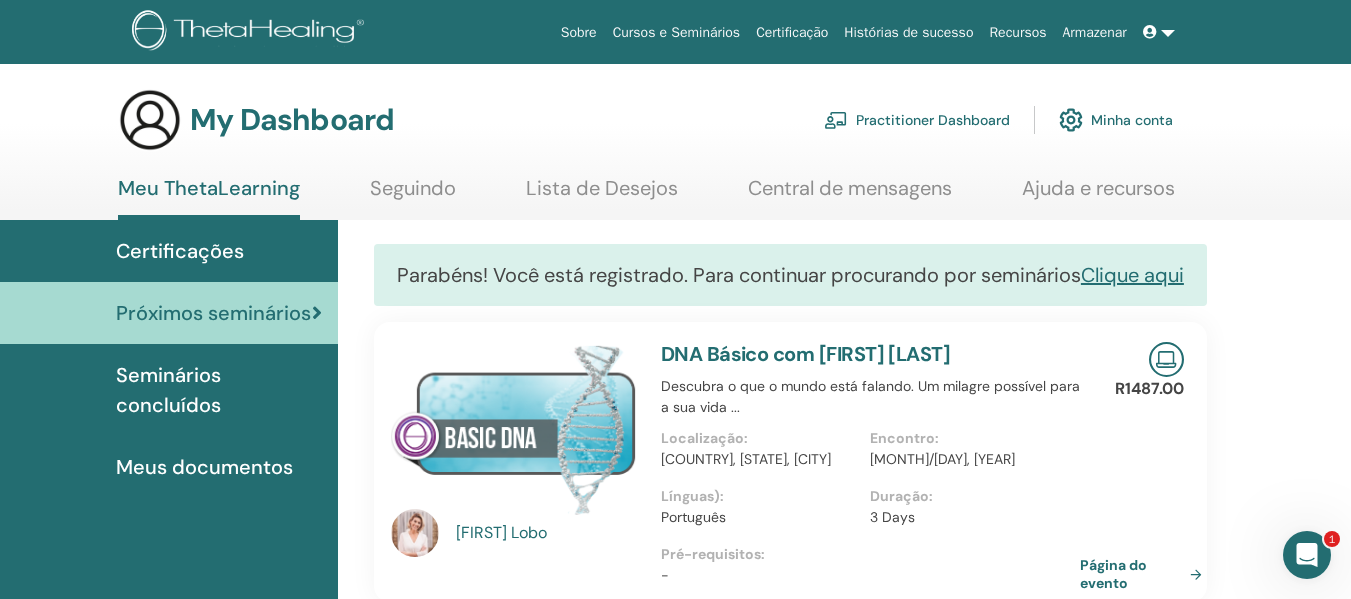 click on "Minha conta" at bounding box center (1116, 120) 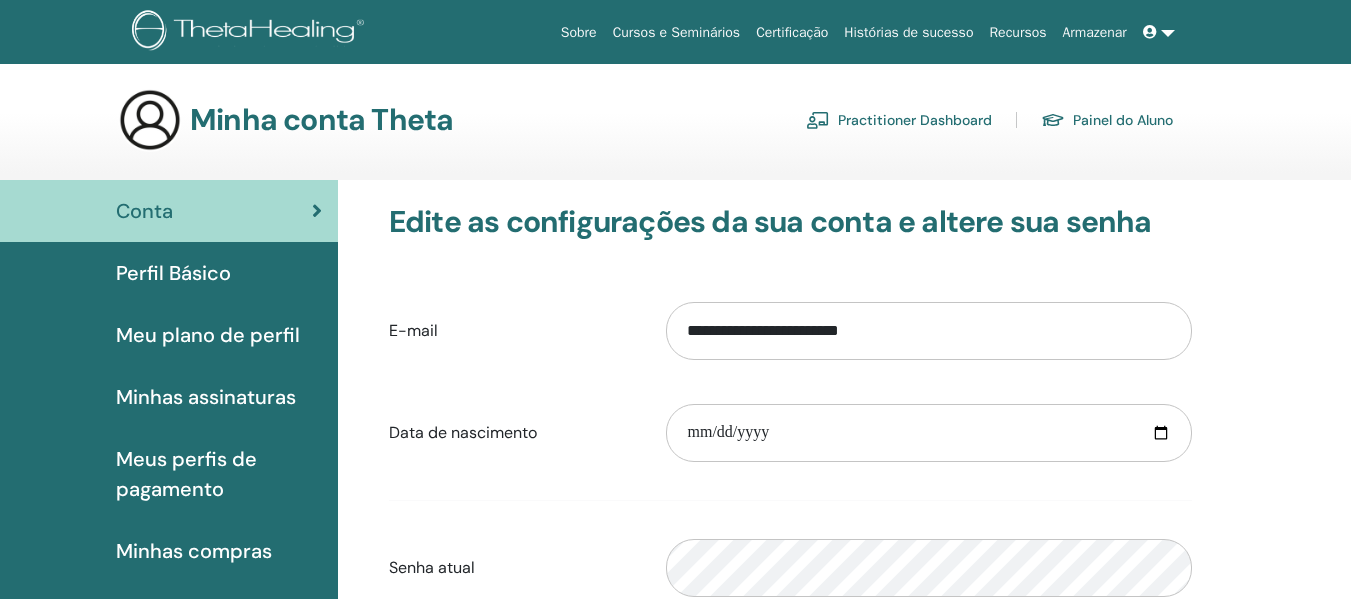 scroll, scrollTop: 0, scrollLeft: 0, axis: both 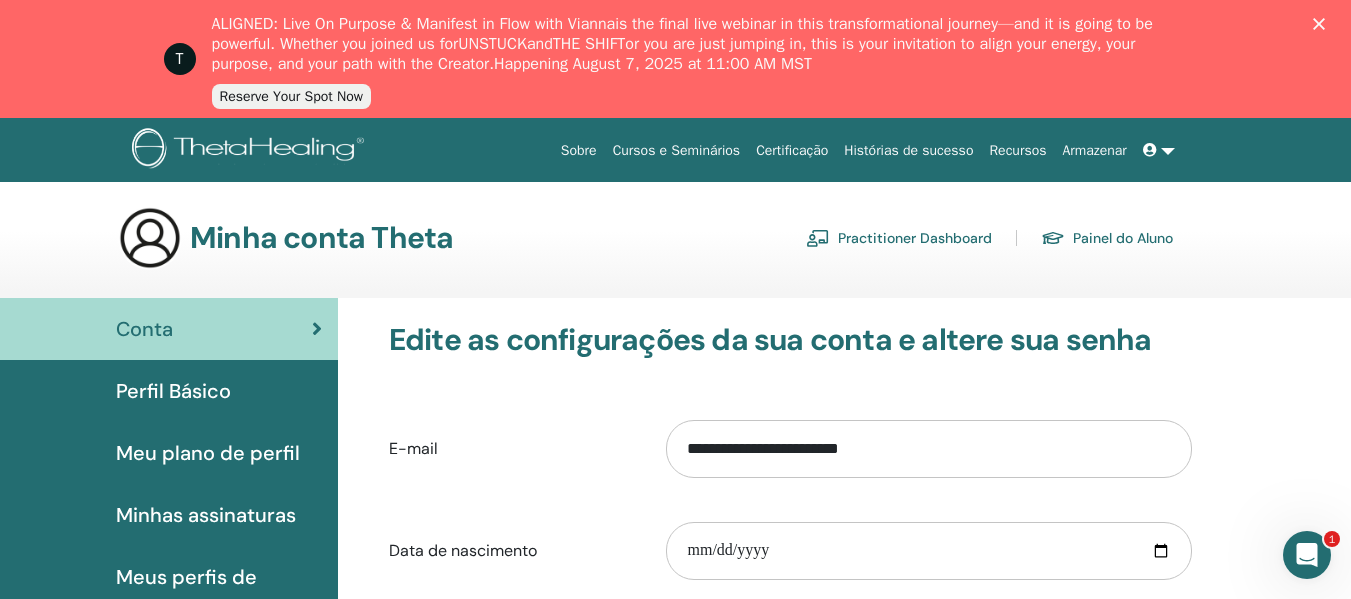 click on "Perfil Básico" at bounding box center (173, 391) 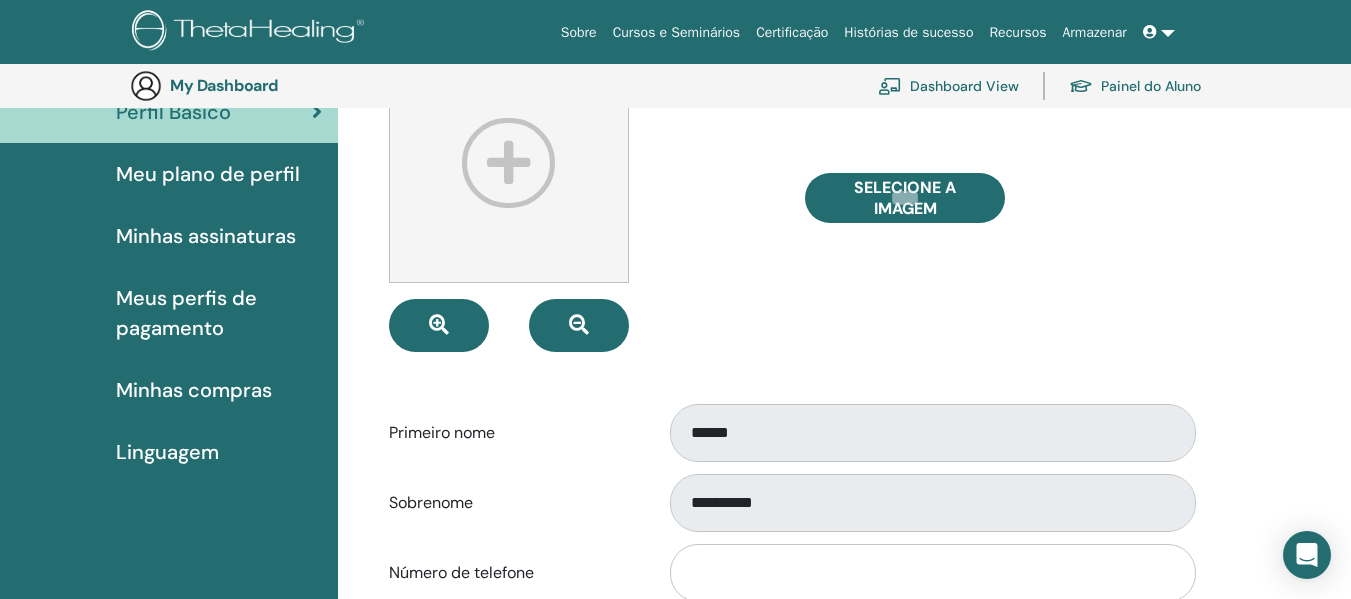 scroll, scrollTop: 244, scrollLeft: 0, axis: vertical 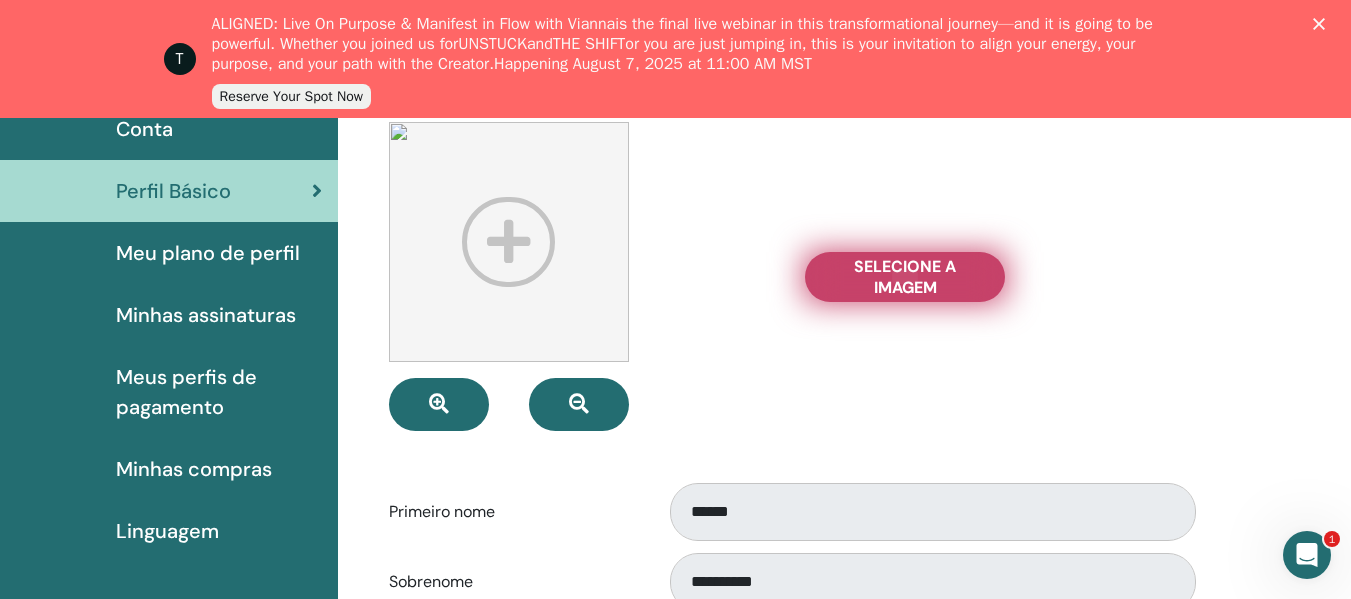 click on "Selecione a imagem" at bounding box center [905, 277] 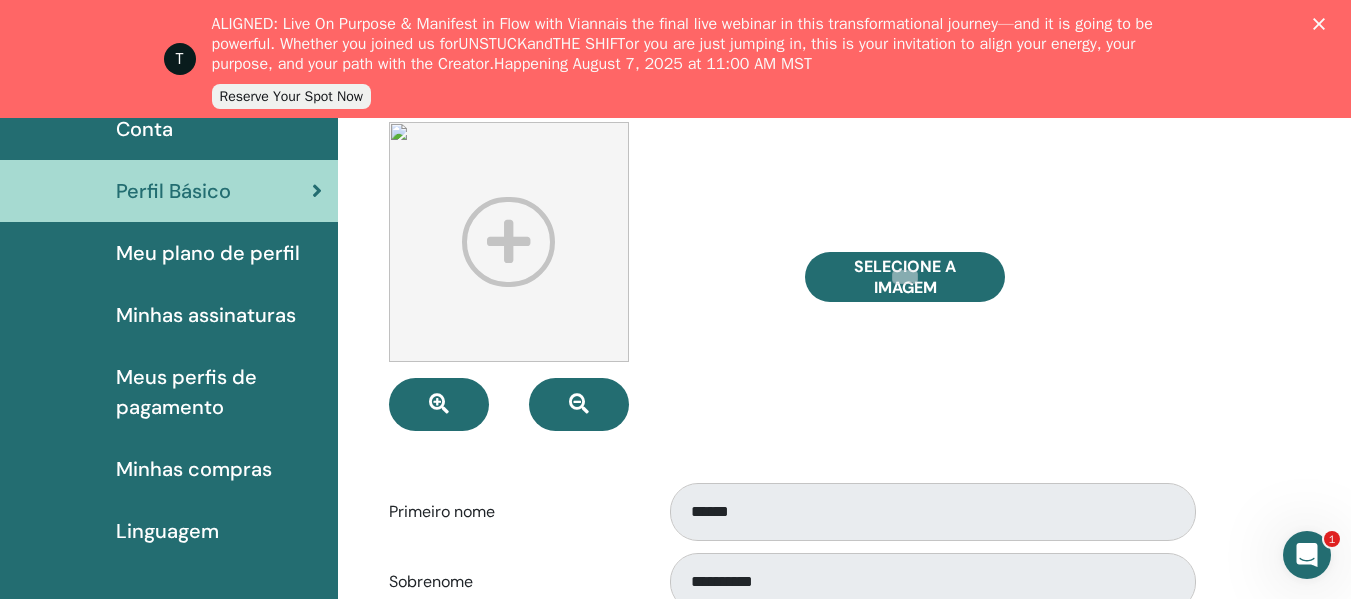 click on "Meu plano de perfil" at bounding box center (208, 253) 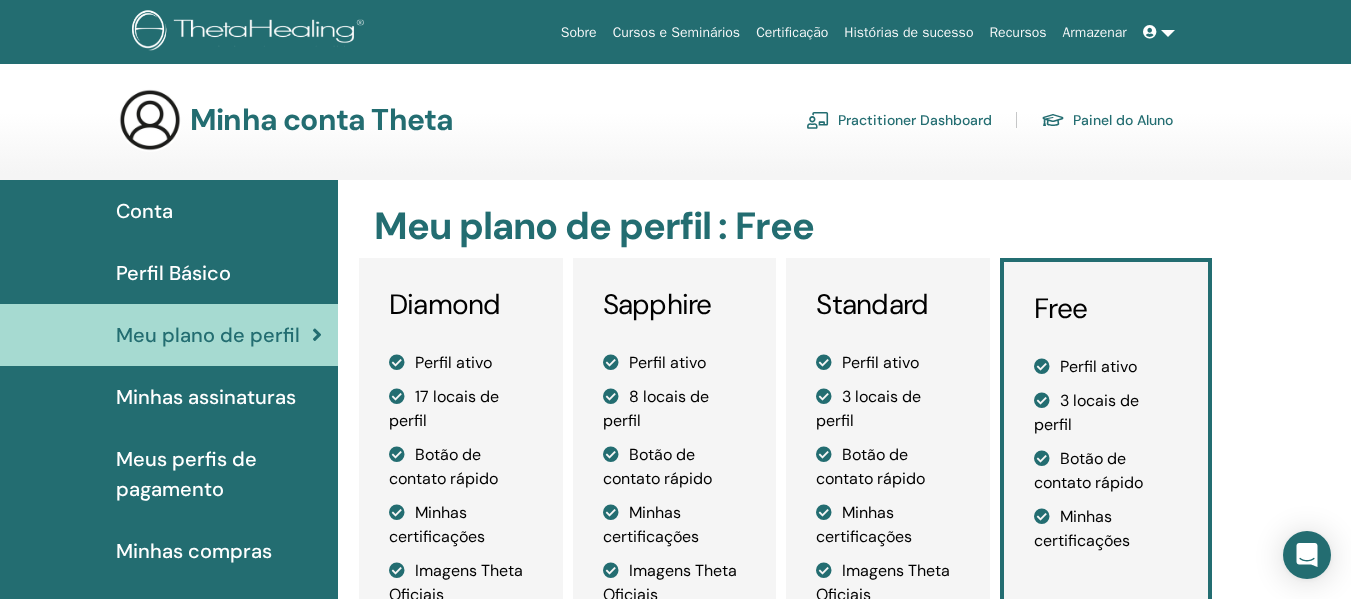 scroll, scrollTop: 0, scrollLeft: 0, axis: both 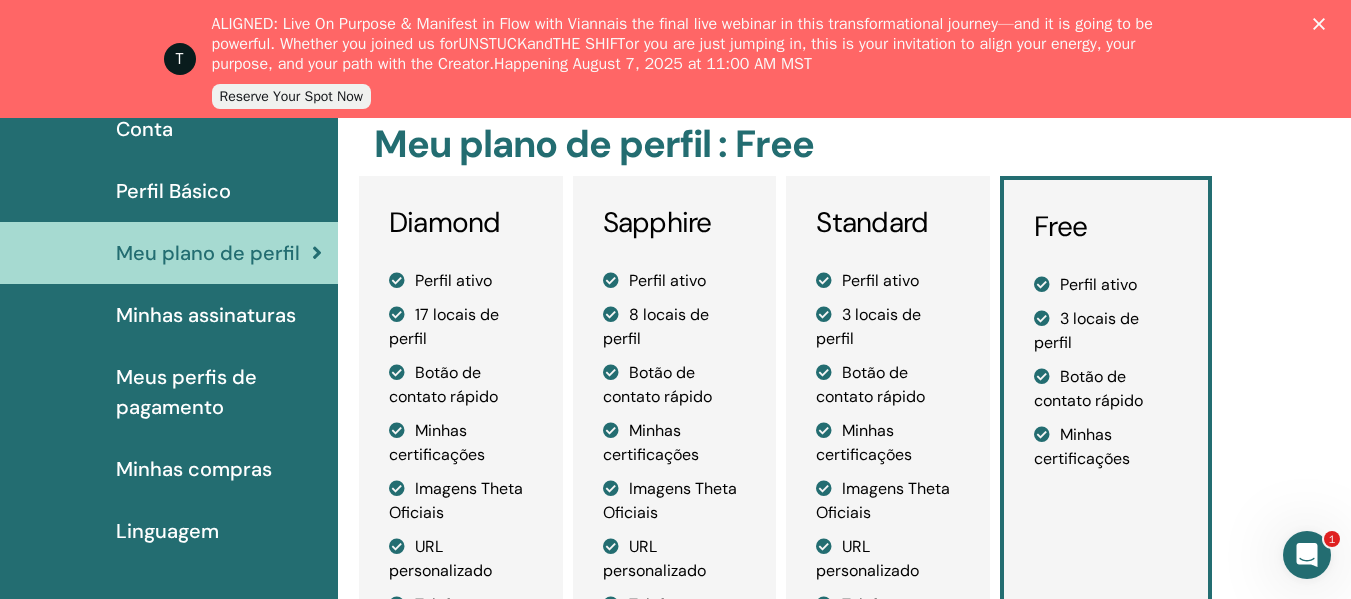click on "Minhas compras" at bounding box center [194, 469] 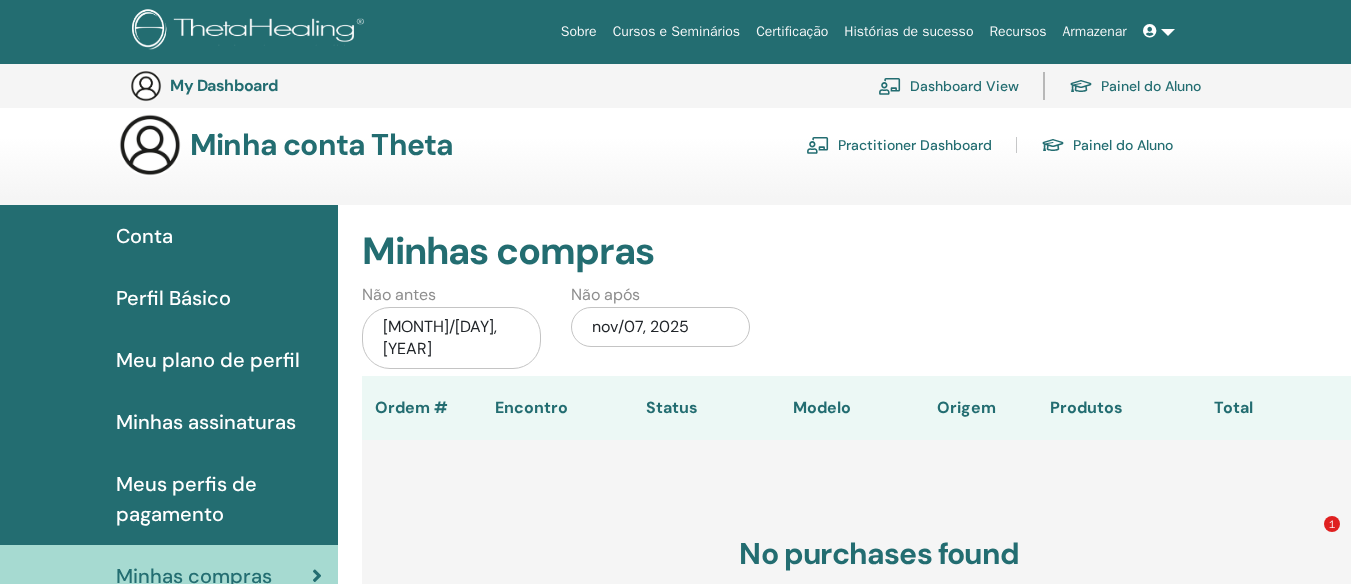 scroll, scrollTop: 324, scrollLeft: 0, axis: vertical 